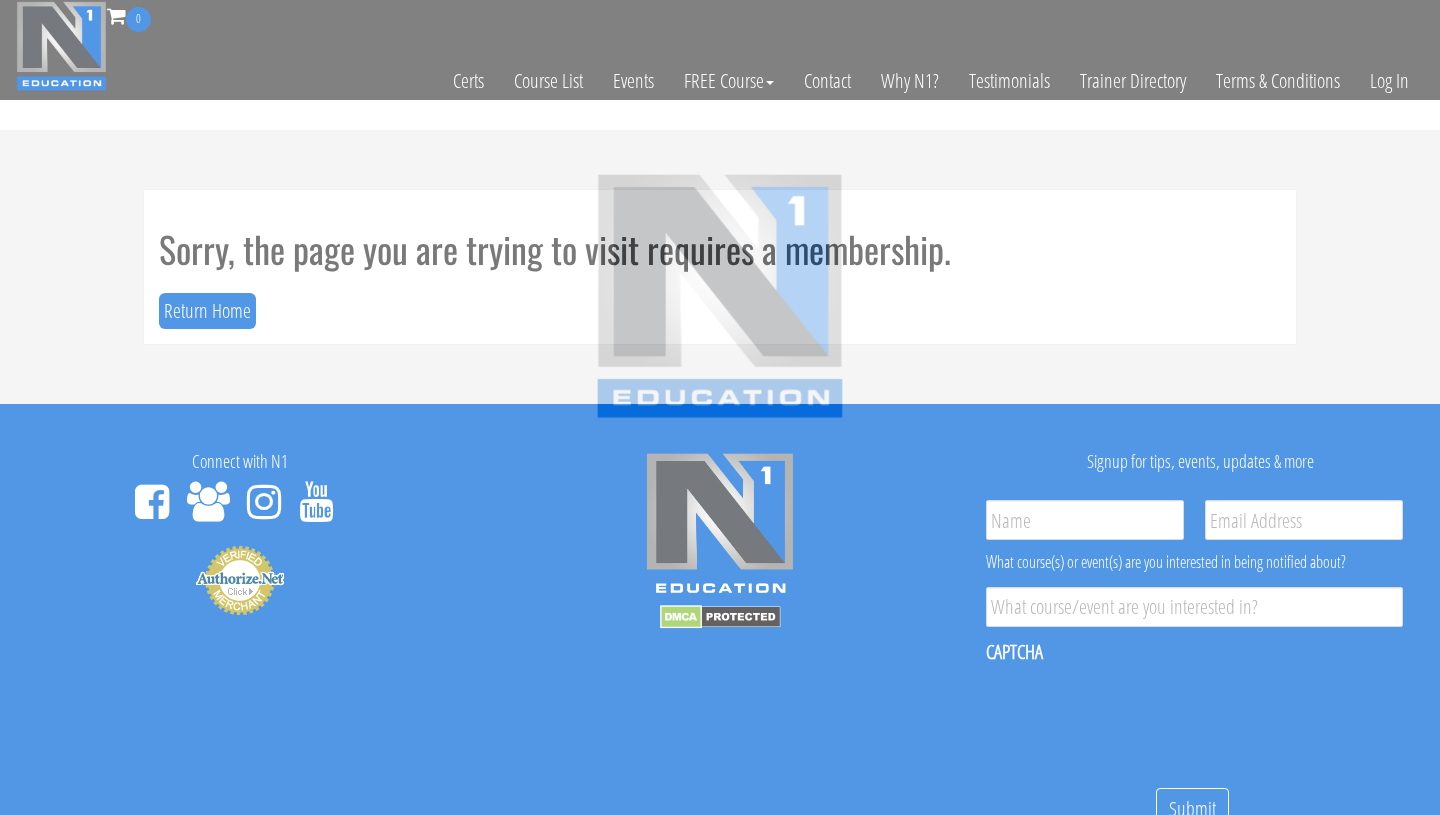 scroll, scrollTop: 0, scrollLeft: 0, axis: both 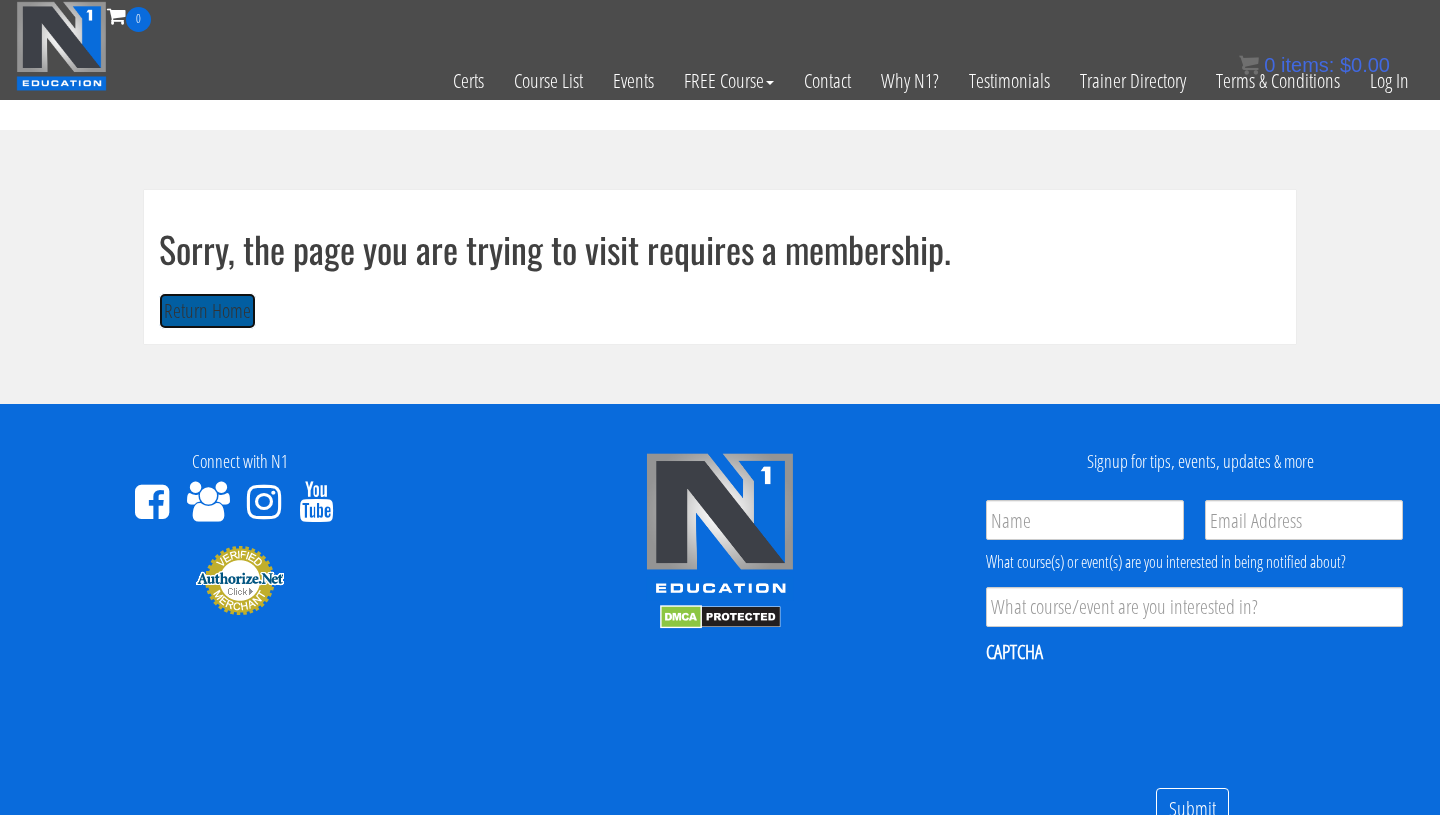 click on "Return Home" at bounding box center (207, 311) 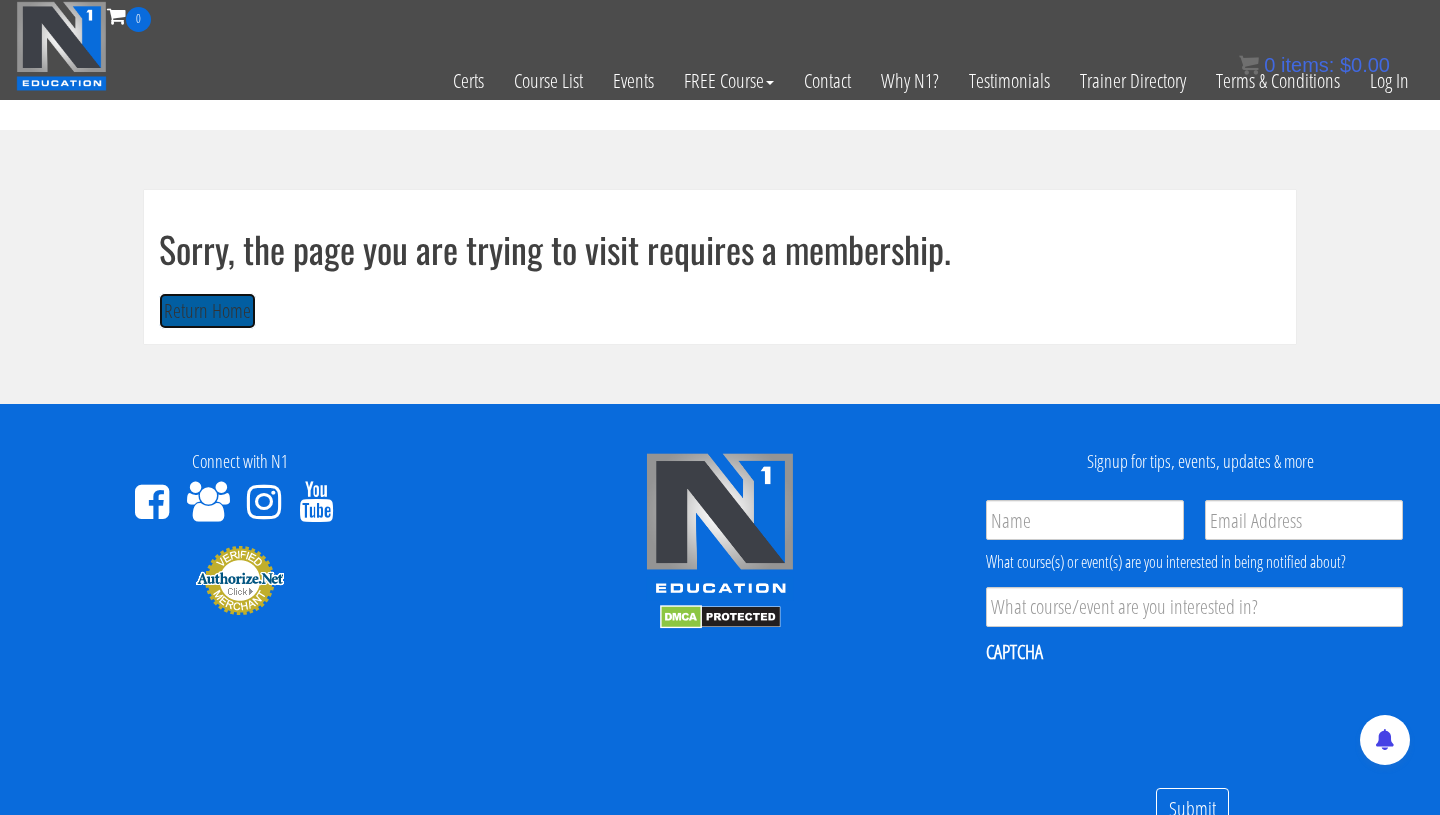 click on "Return Home" at bounding box center (207, 311) 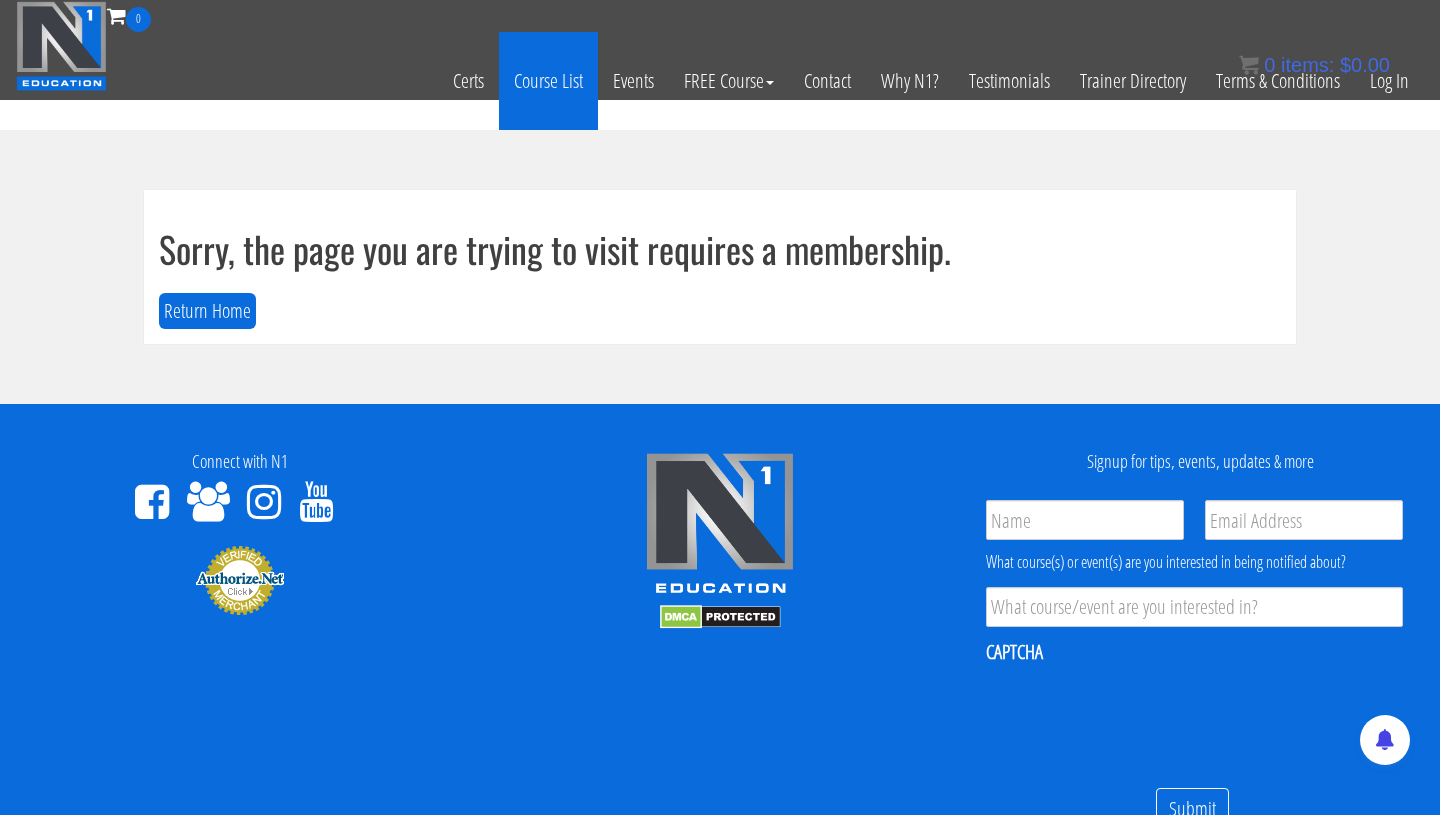 click on "Course List" at bounding box center (548, 81) 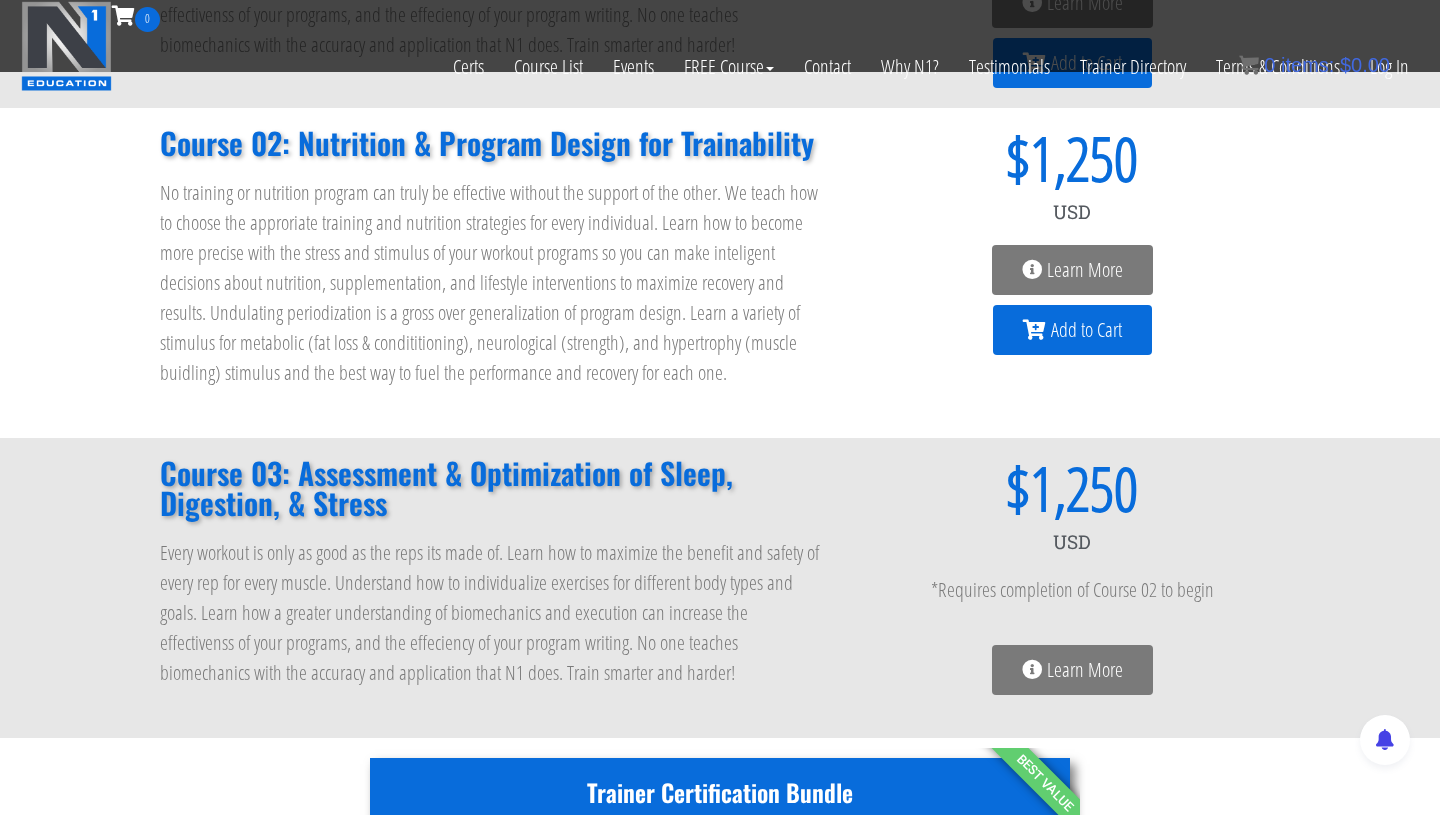 scroll, scrollTop: 361, scrollLeft: 0, axis: vertical 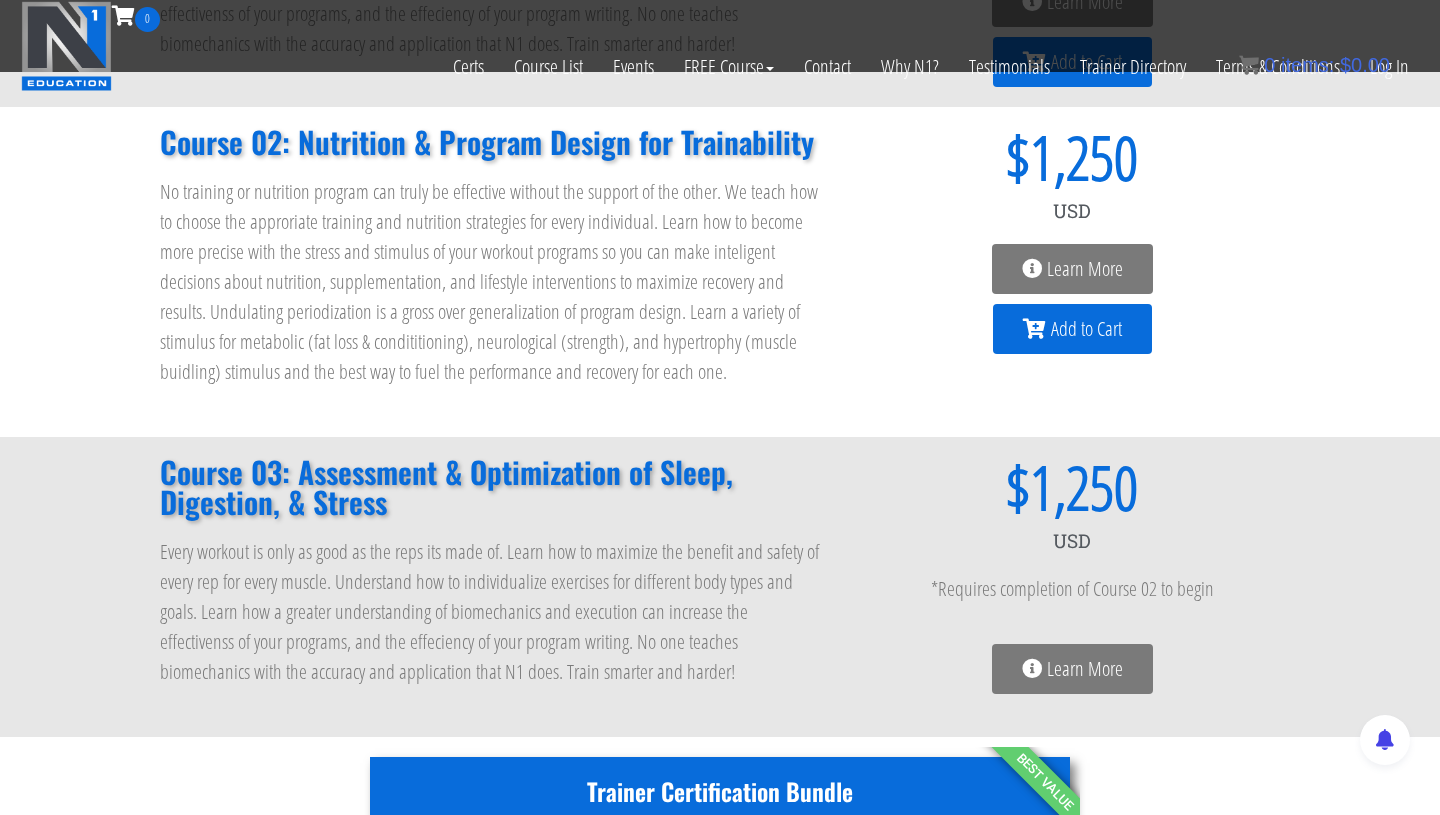 click on "Learn More" at bounding box center [1072, 269] 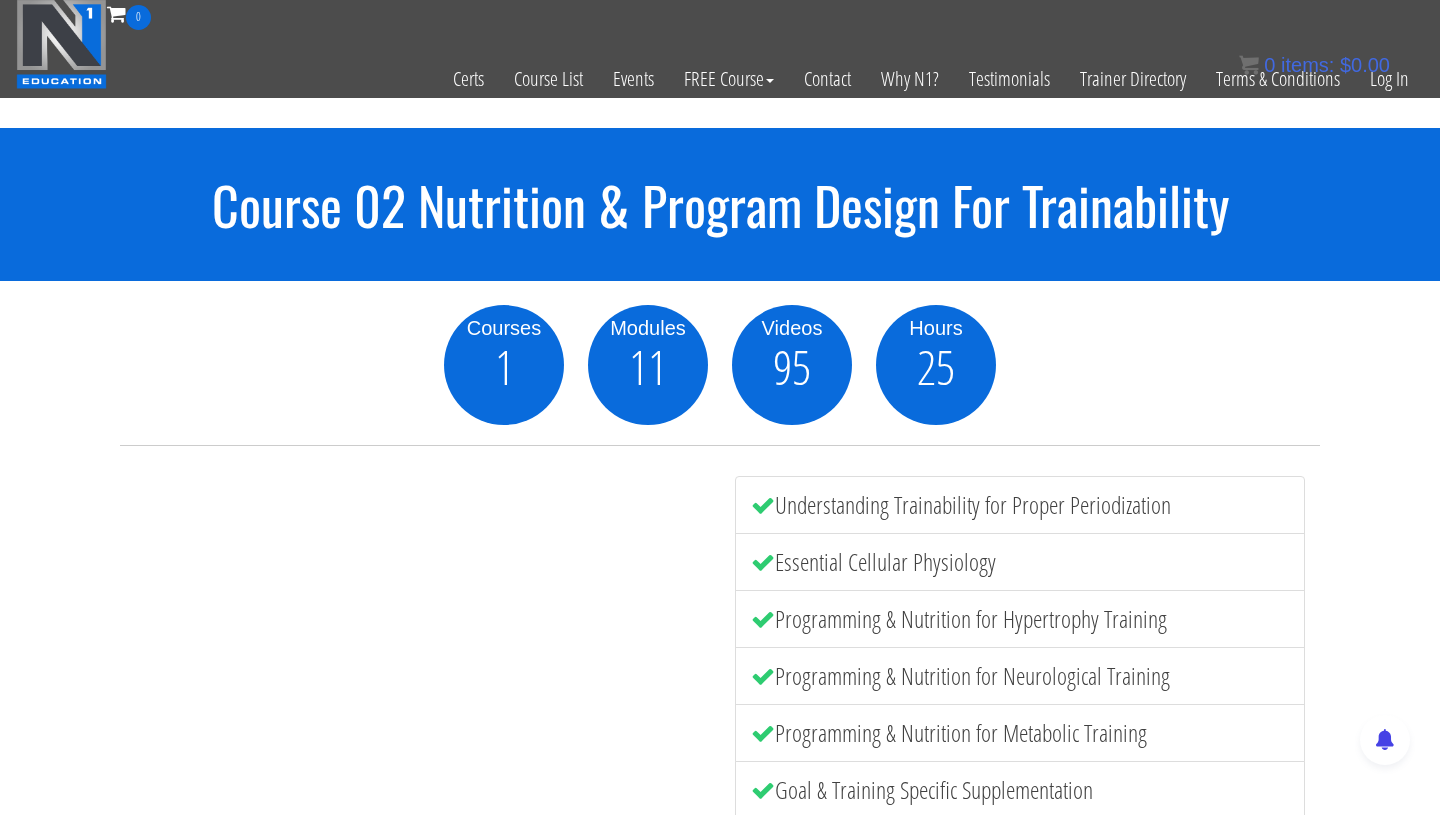 scroll, scrollTop: 0, scrollLeft: 0, axis: both 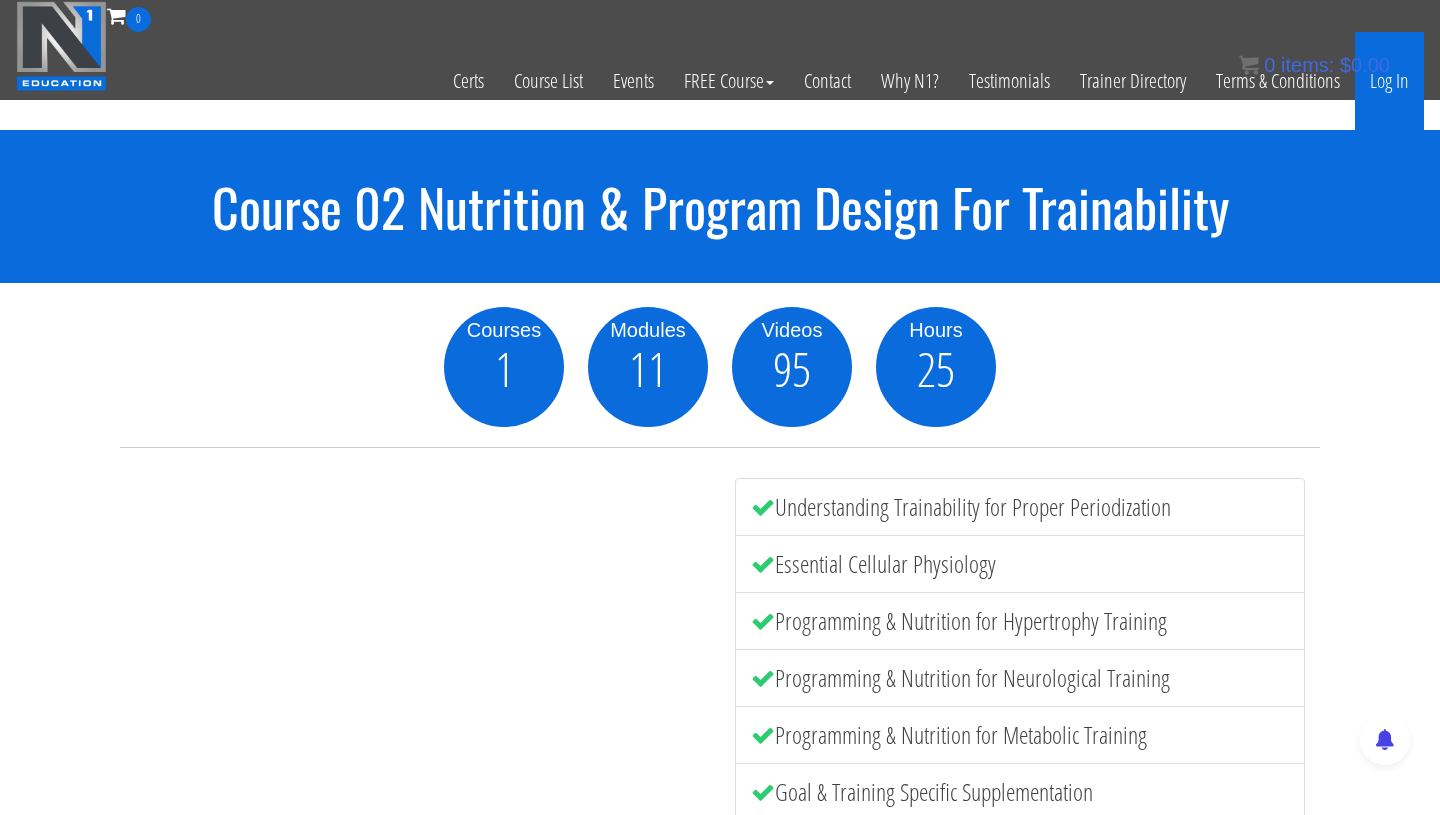click on "Log In" at bounding box center (1389, 81) 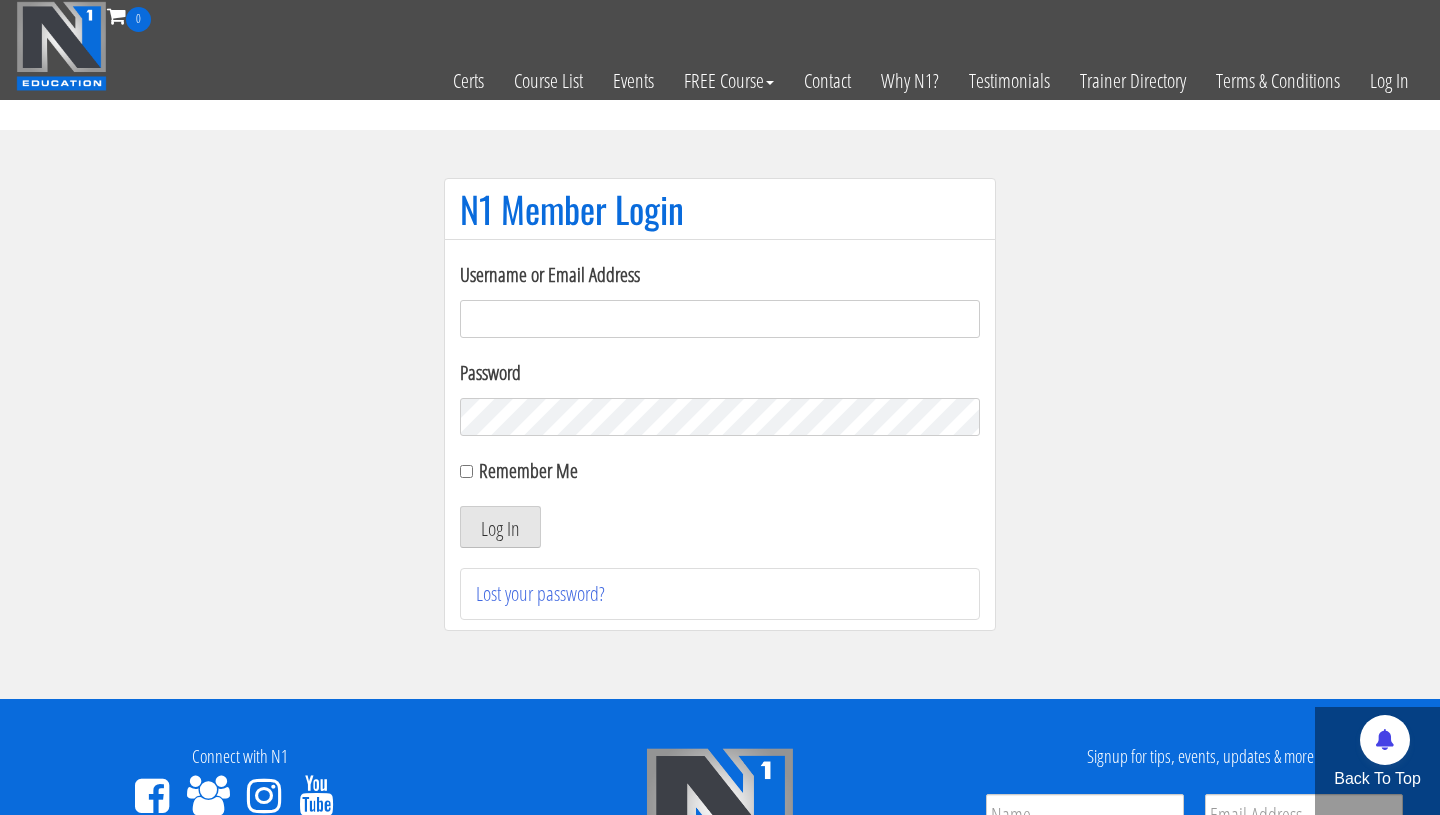scroll, scrollTop: 0, scrollLeft: 0, axis: both 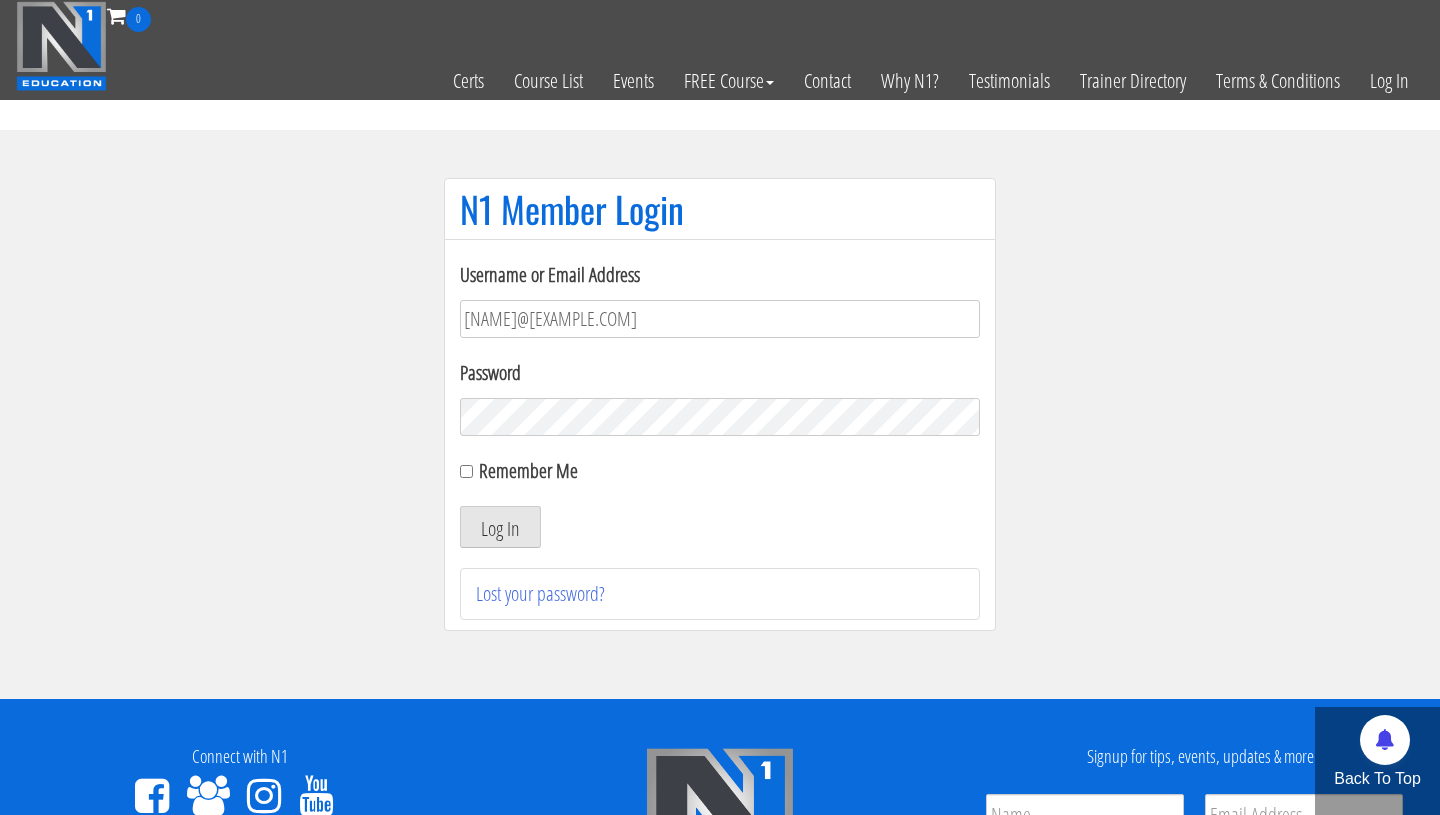 click on "Log In" at bounding box center [500, 527] 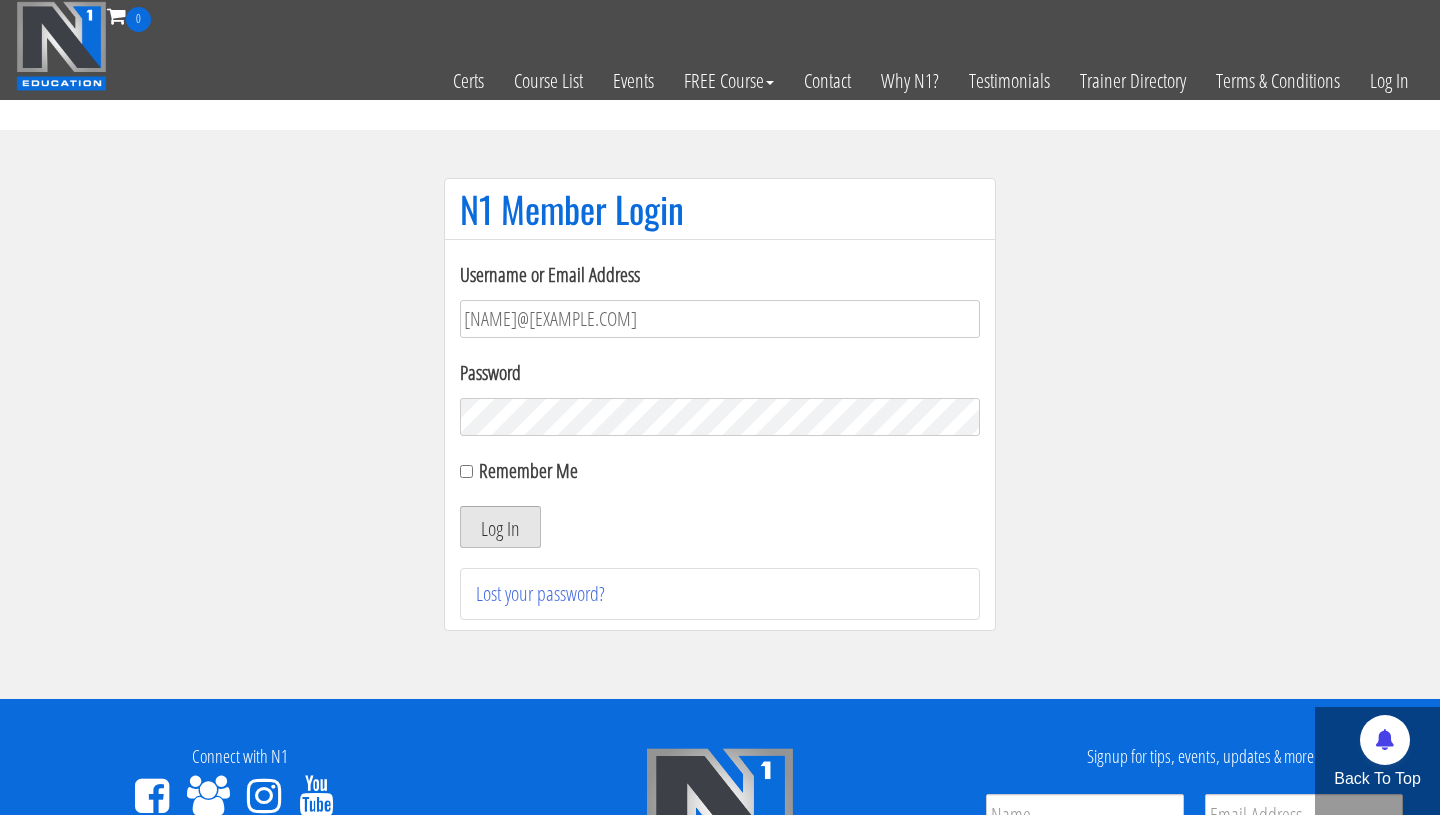 click on "Log In" at bounding box center [500, 527] 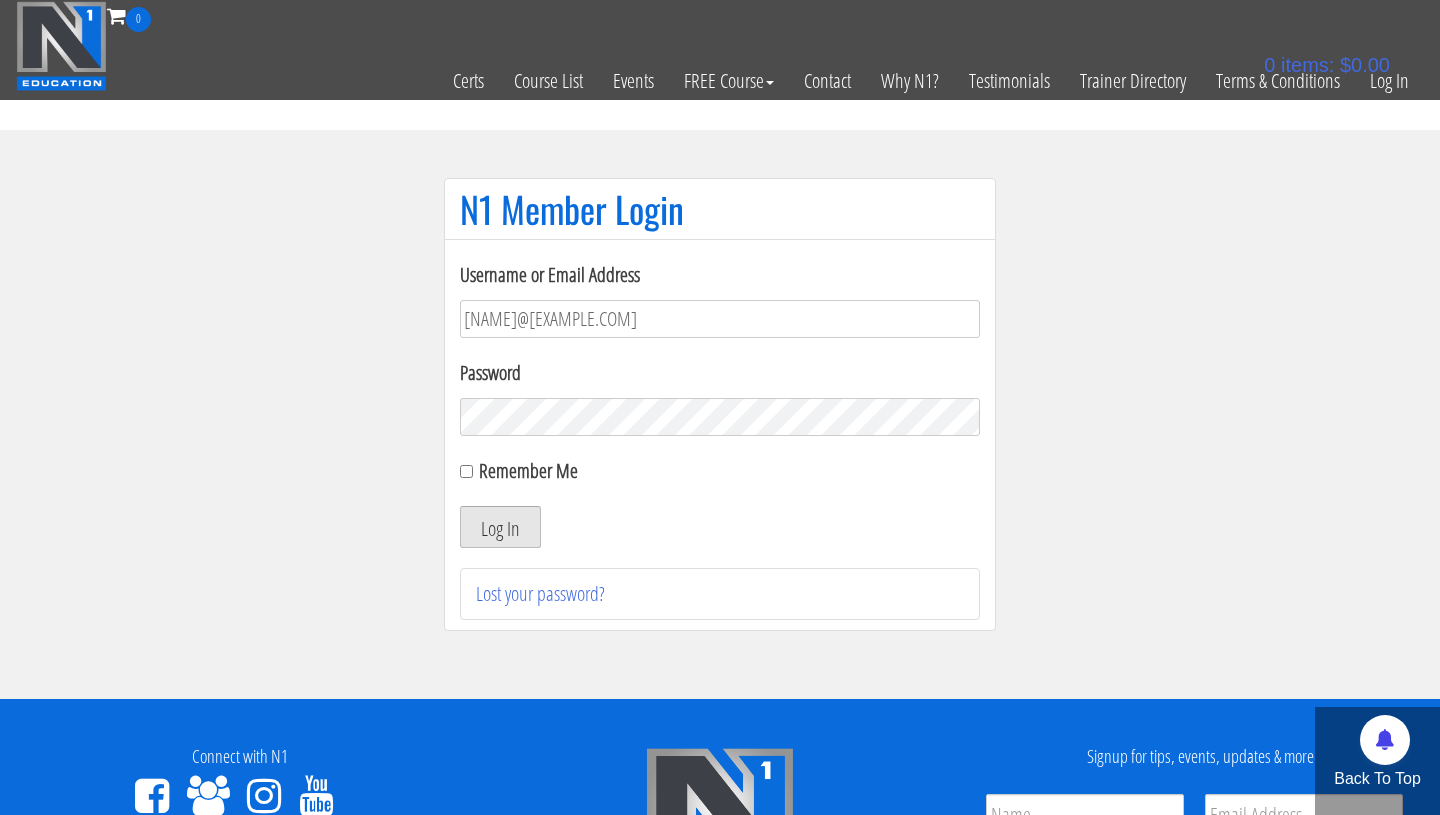 click on "Log In" at bounding box center (500, 527) 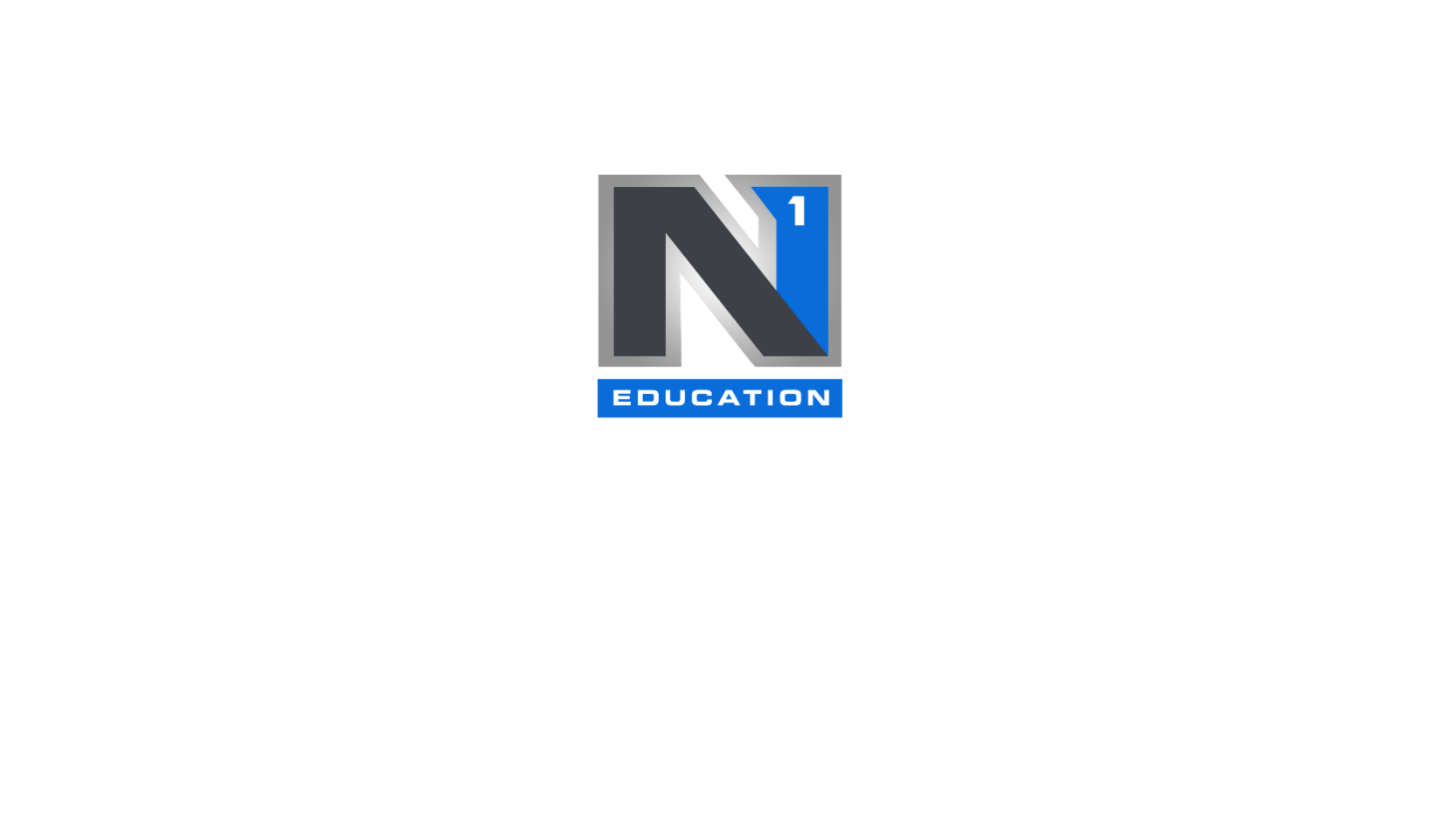 scroll, scrollTop: 0, scrollLeft: 0, axis: both 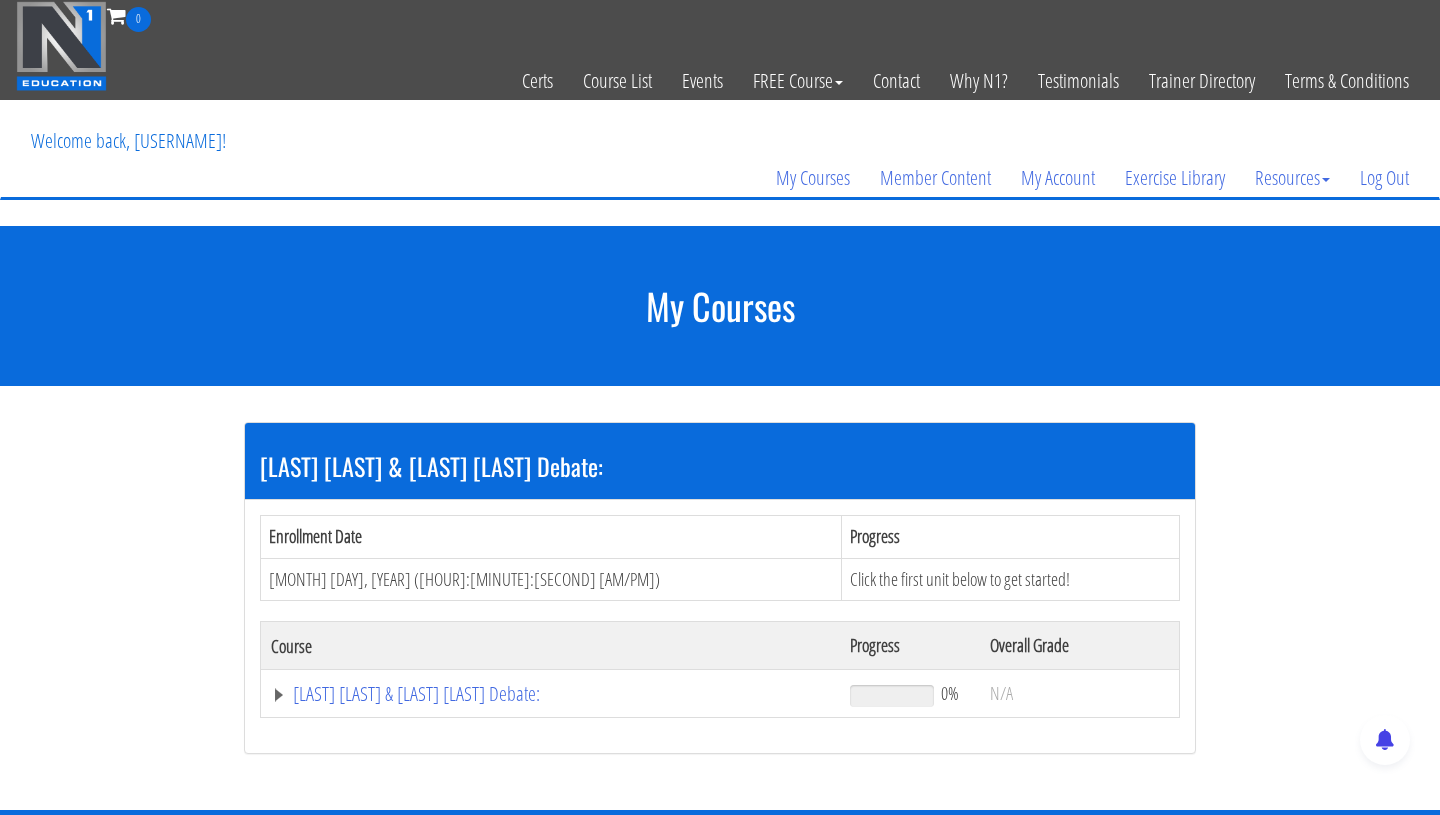 click on "[LAST] [LAST] & [LAST] [LAST] Debate:" at bounding box center [551, 694] 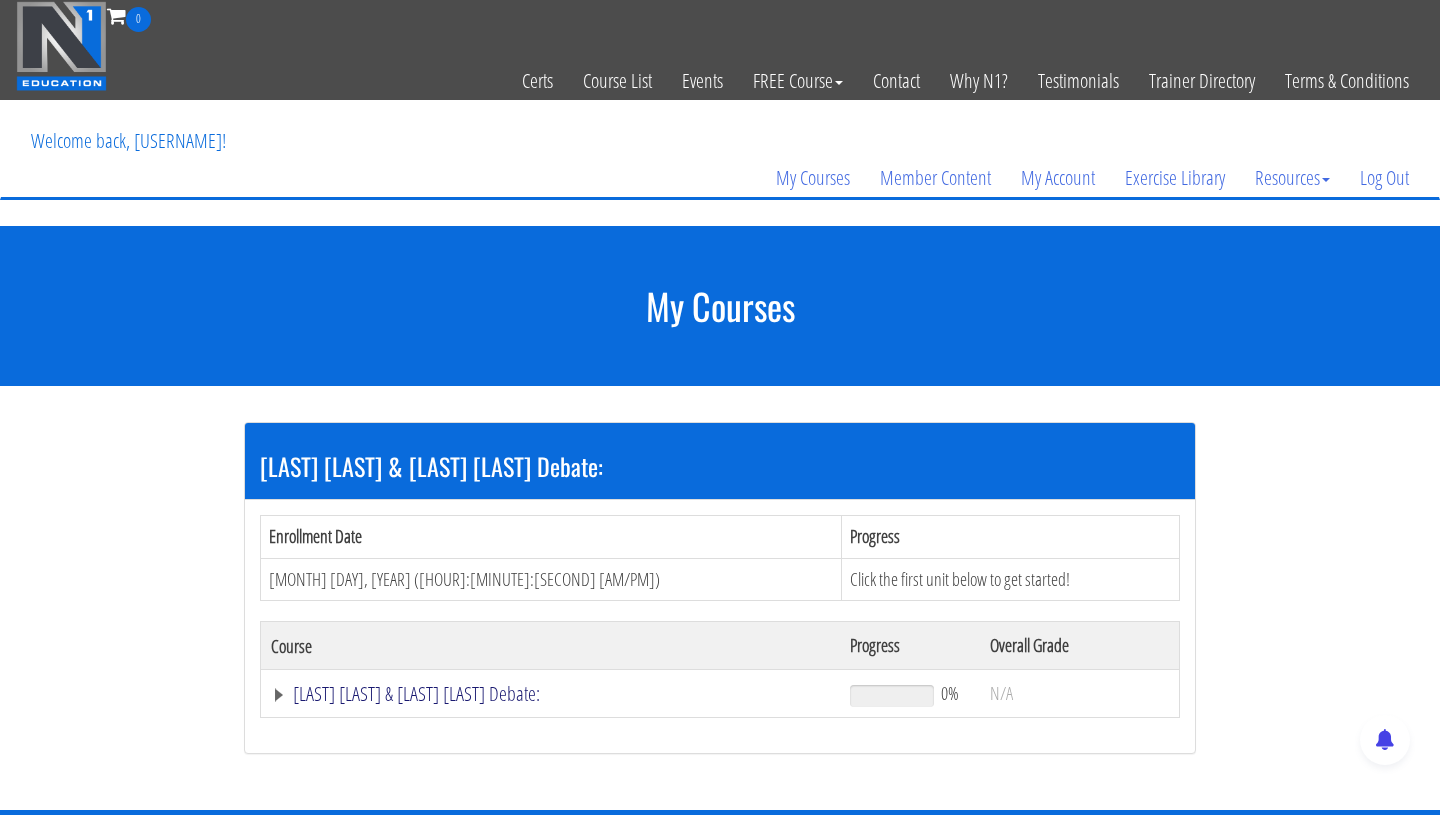 click on "Kassem Hanson & Pat Davidson Debate:" at bounding box center (550, 694) 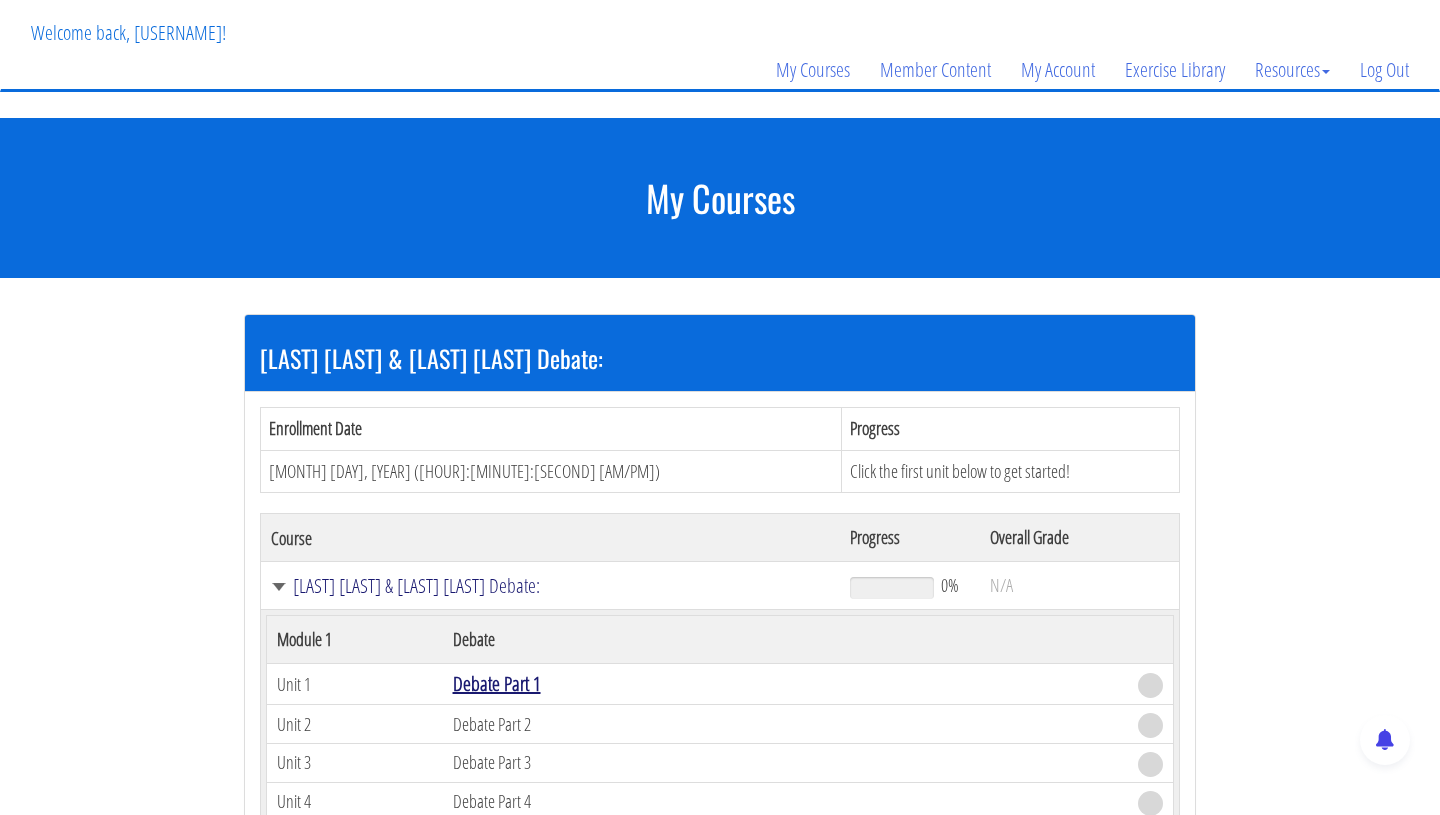 scroll, scrollTop: 109, scrollLeft: 0, axis: vertical 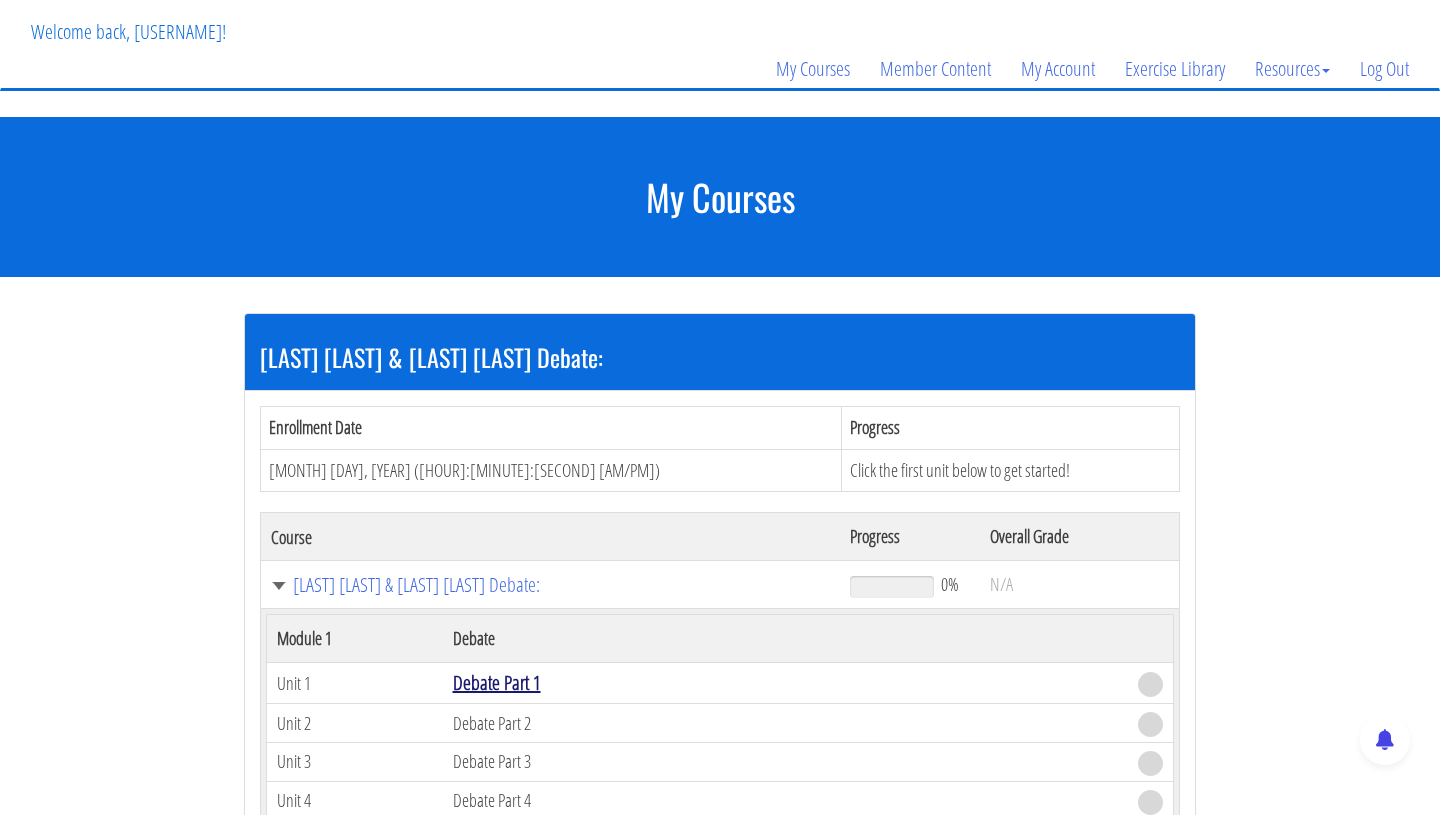 click on "Debate Part 1" at bounding box center [497, 682] 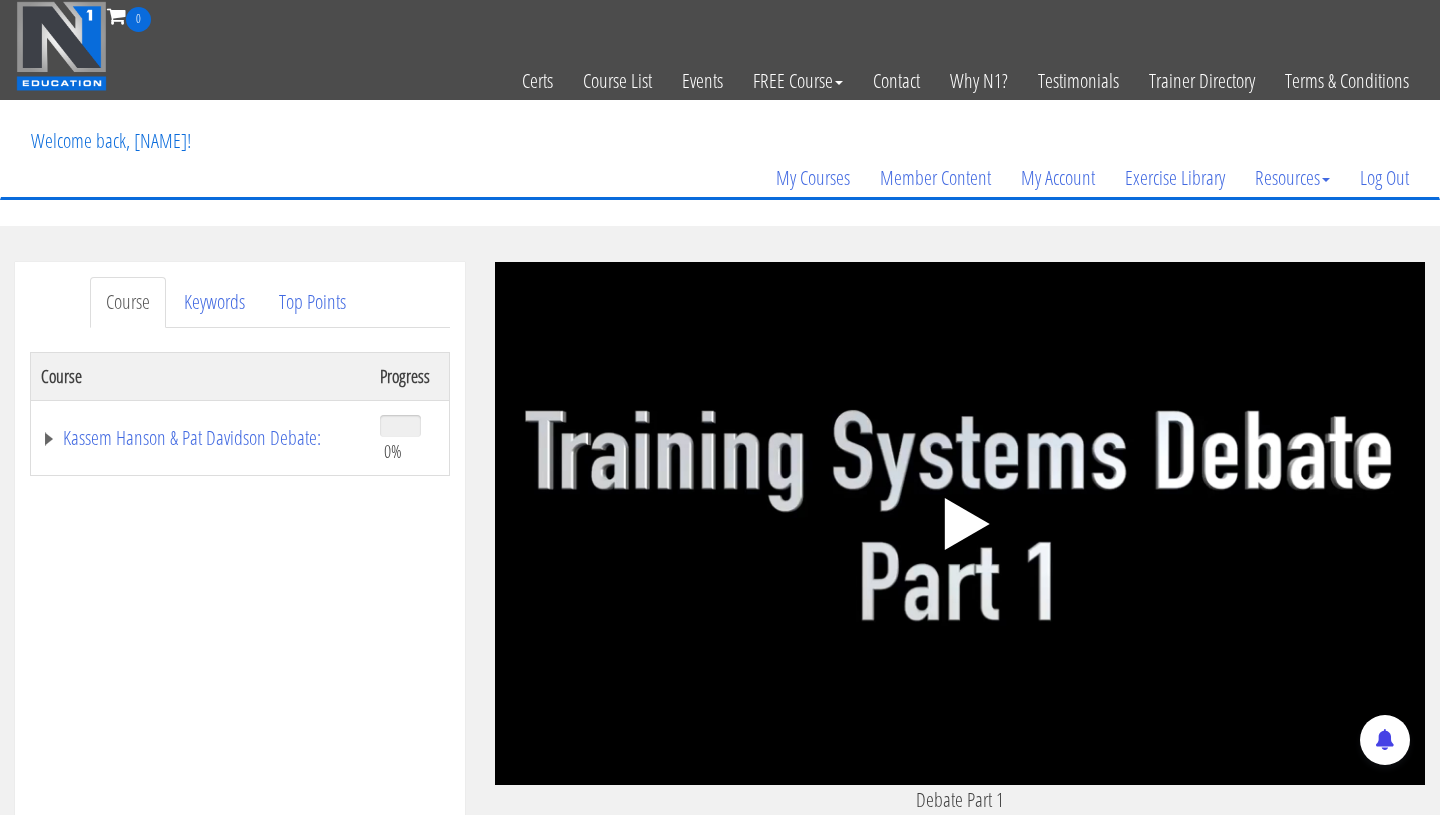 scroll, scrollTop: 0, scrollLeft: 0, axis: both 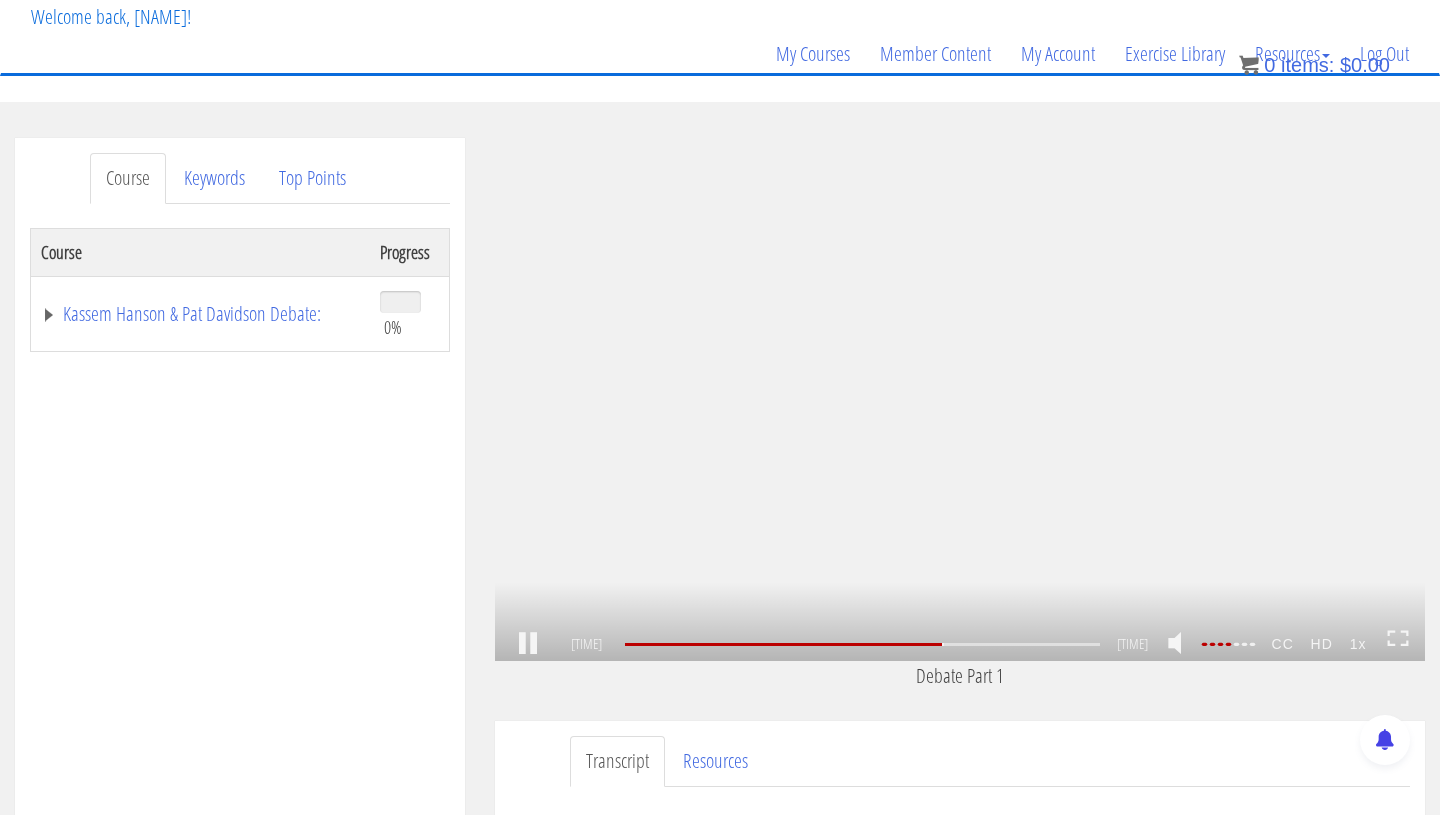 click at bounding box center [1398, 638] 